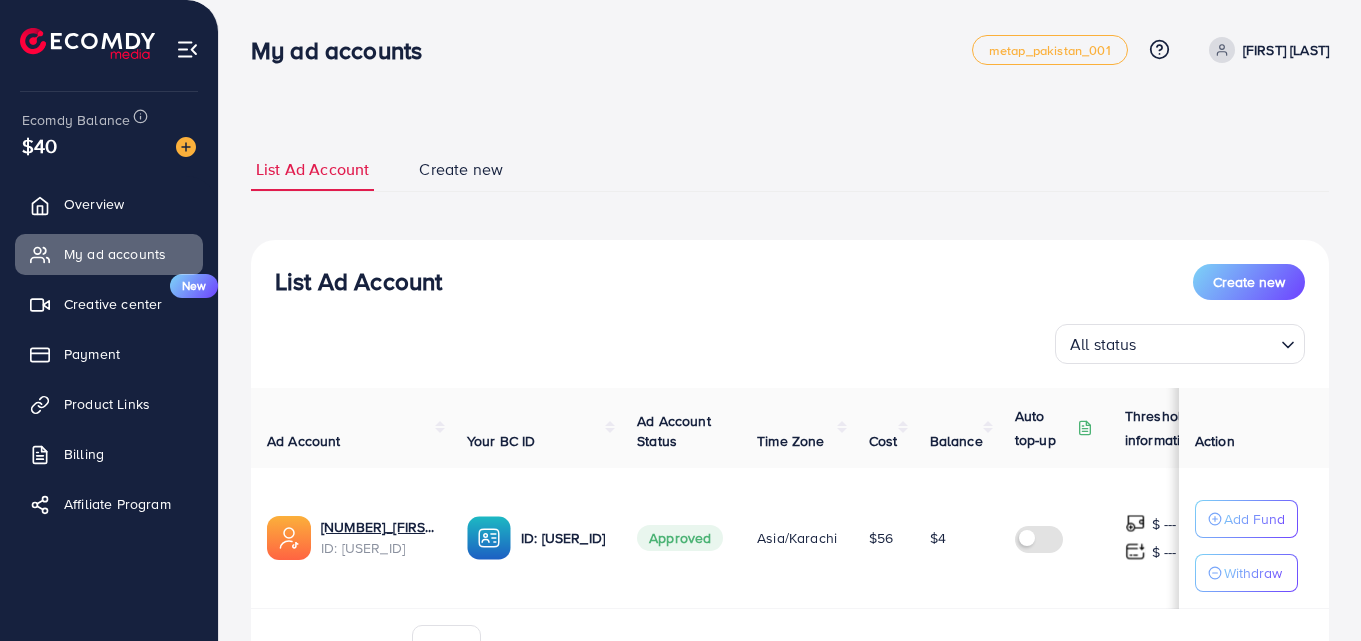 scroll, scrollTop: 0, scrollLeft: 0, axis: both 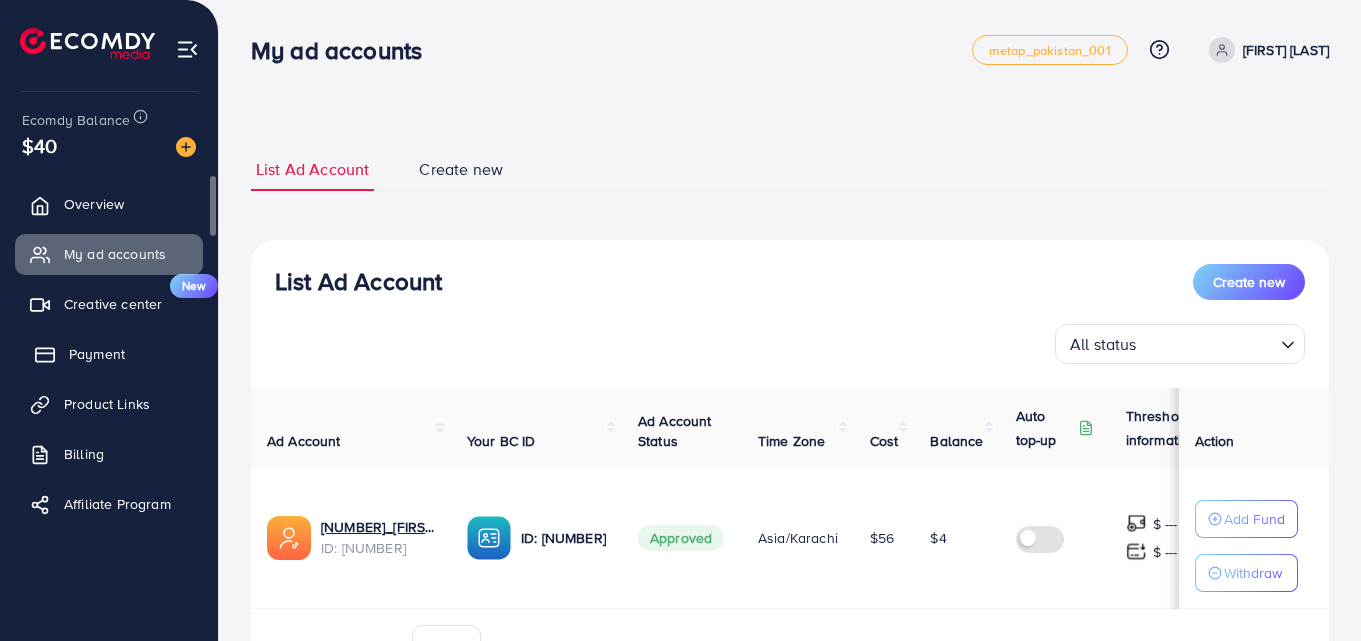 click on "Payment" at bounding box center (109, 354) 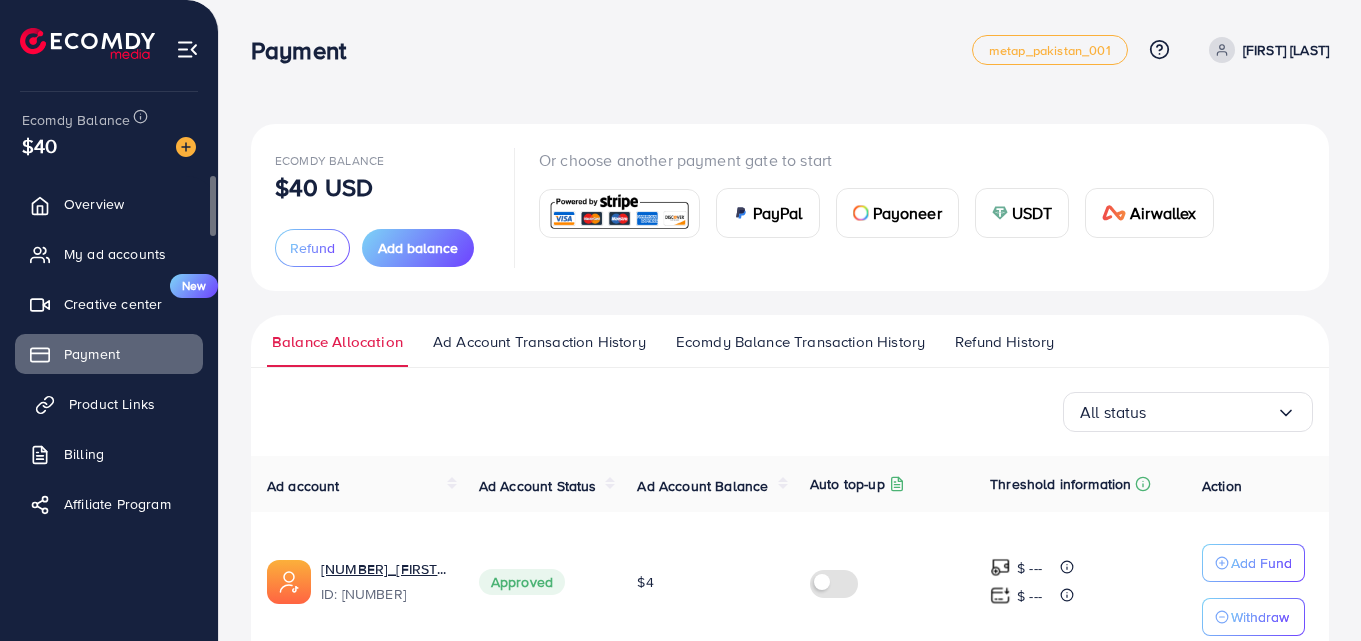click on "Product Links" at bounding box center [112, 404] 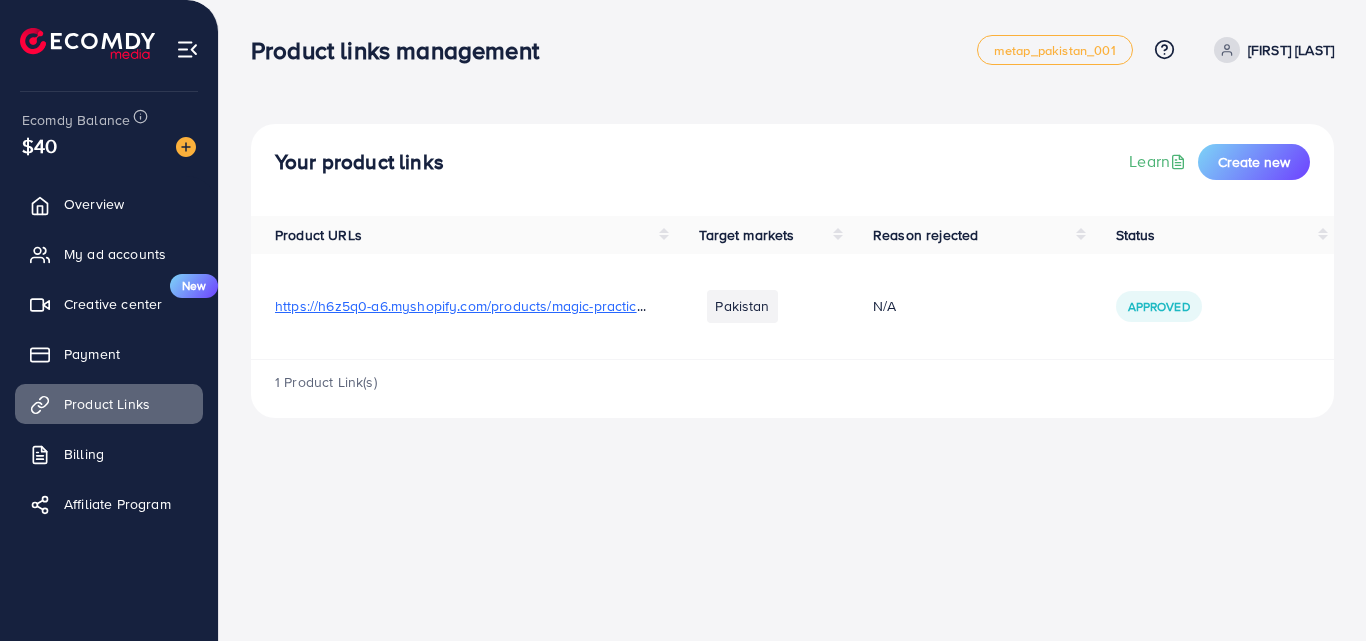 click on "https://h6z5q0-a6.myshopify.com/products/magic-practice-copybook-for-kids?utm_source=copyToPasteBoard&utm_medium=product-links&utm_content=web" at bounding box center [775, 306] 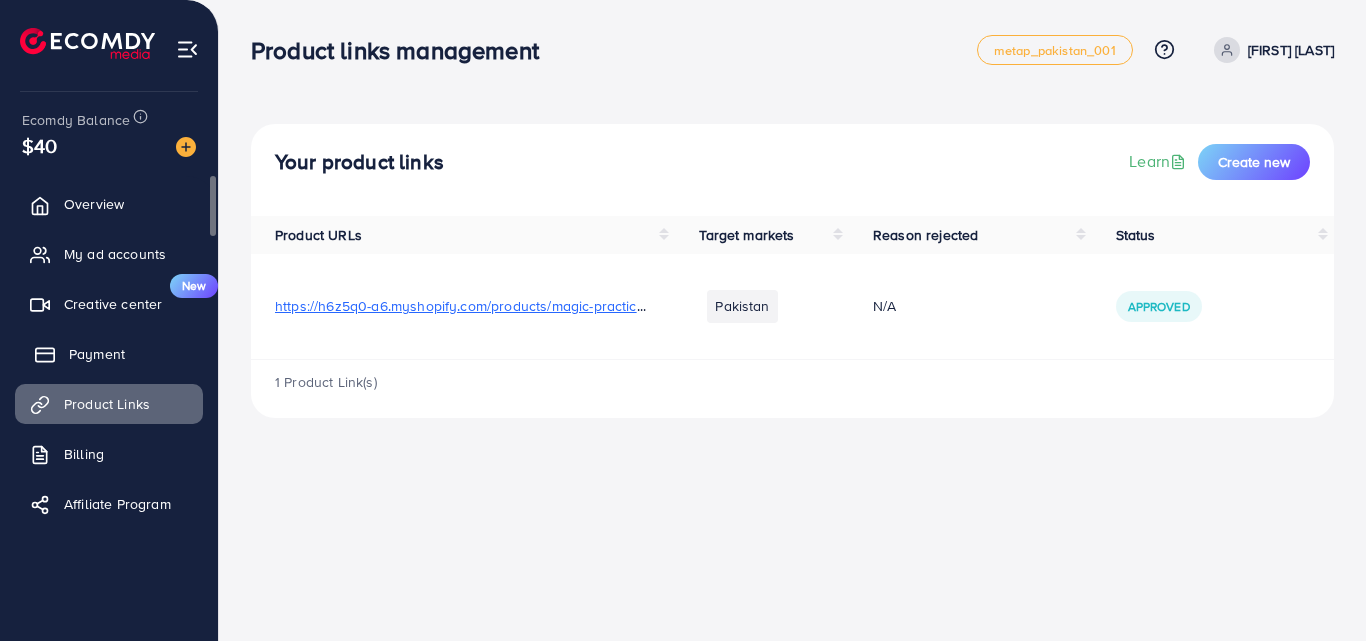 click on "Payment" at bounding box center (109, 354) 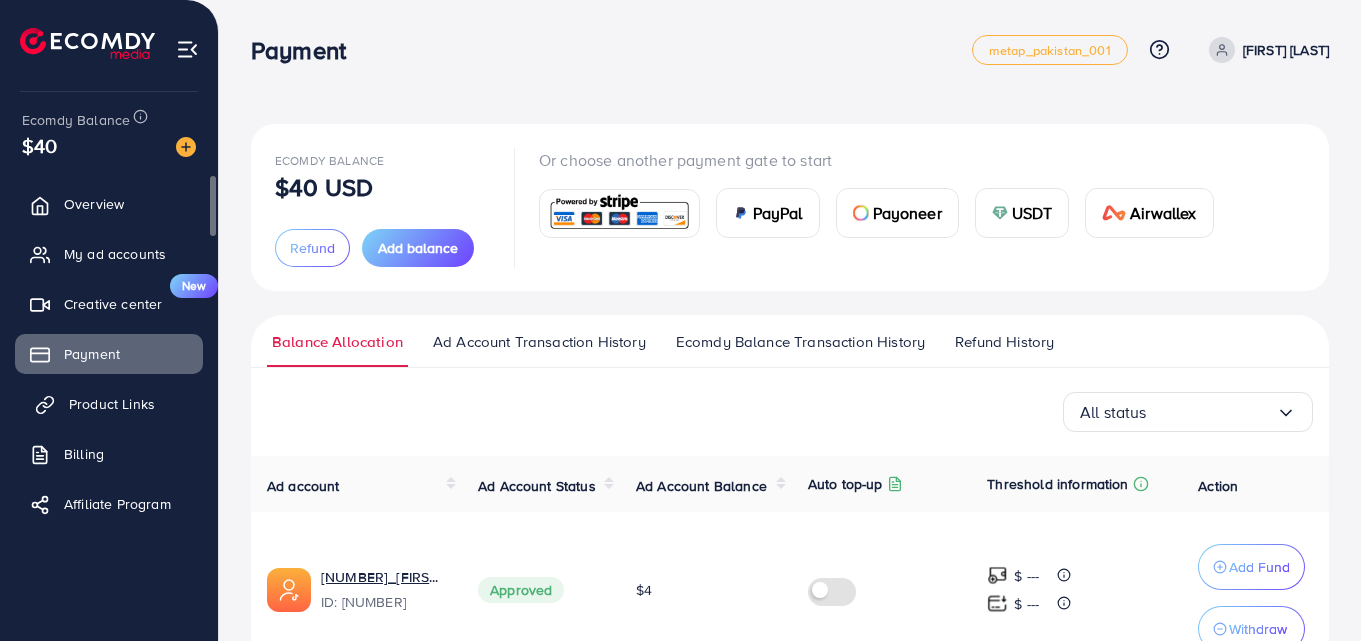 click on "Product Links" at bounding box center [109, 404] 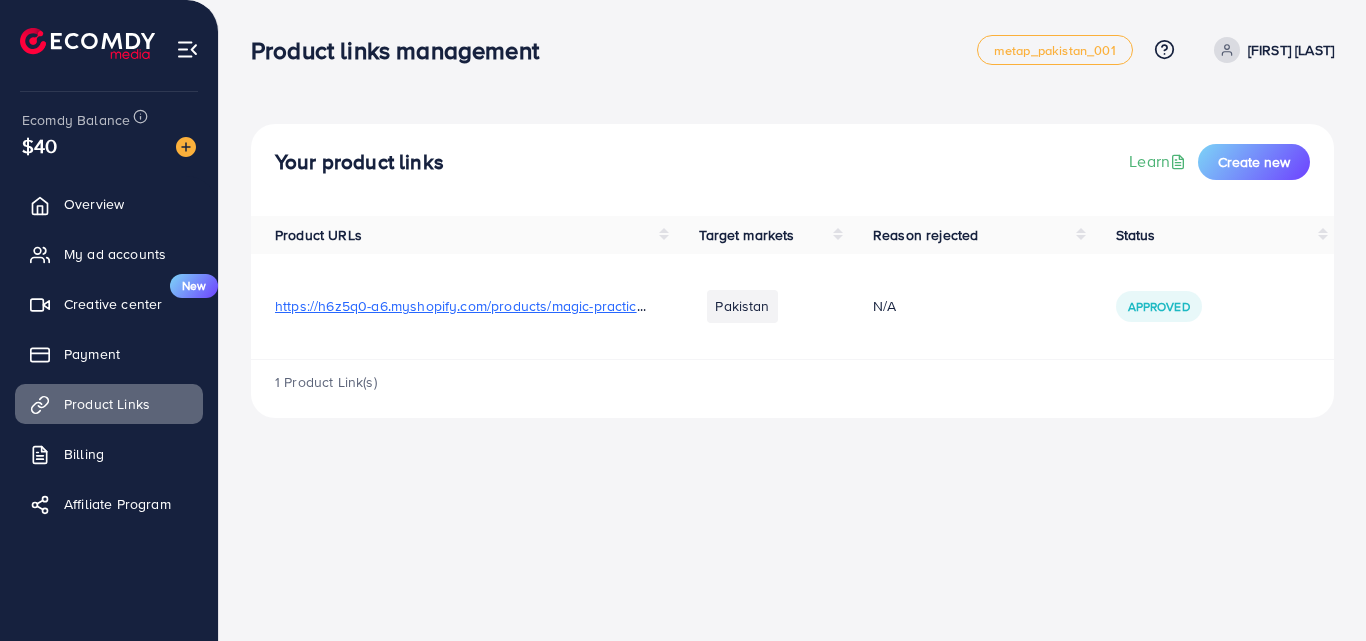 click on "https://h6z5q0-a6.myshopify.com/products/magic-practice-copybook-for-kids?utm_source=copyToPasteBoard&utm_medium=product-links&utm_content=web" at bounding box center [775, 306] 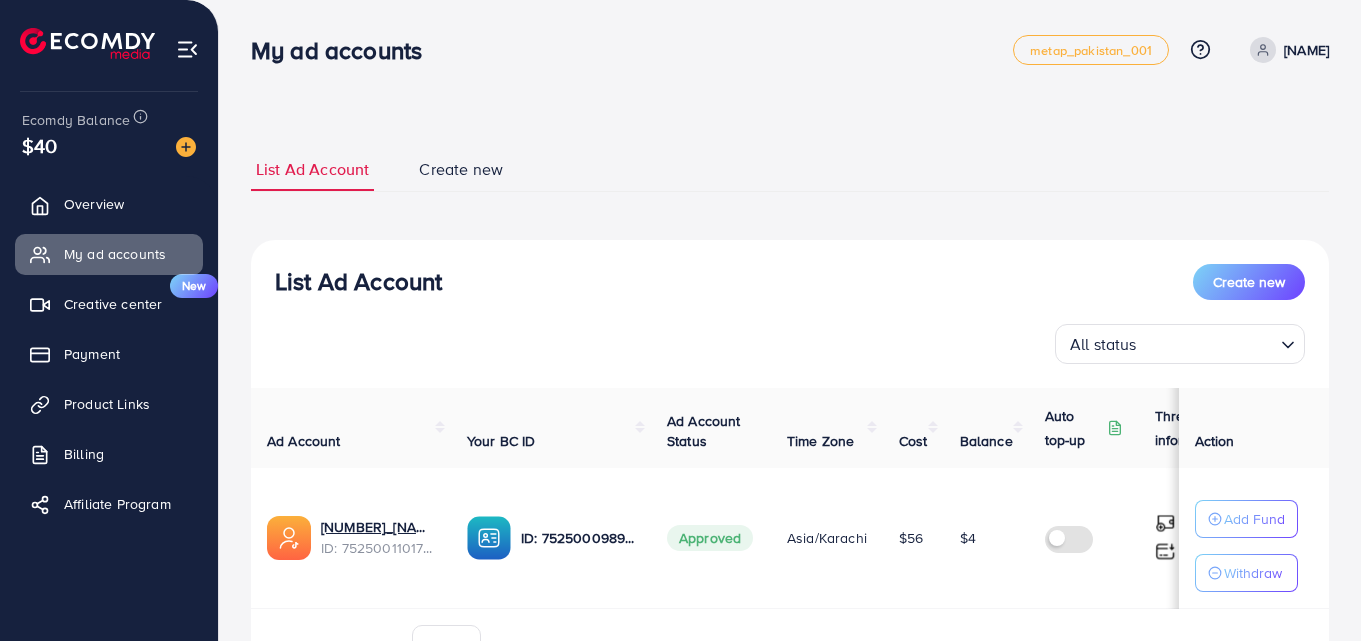 scroll, scrollTop: 117, scrollLeft: 0, axis: vertical 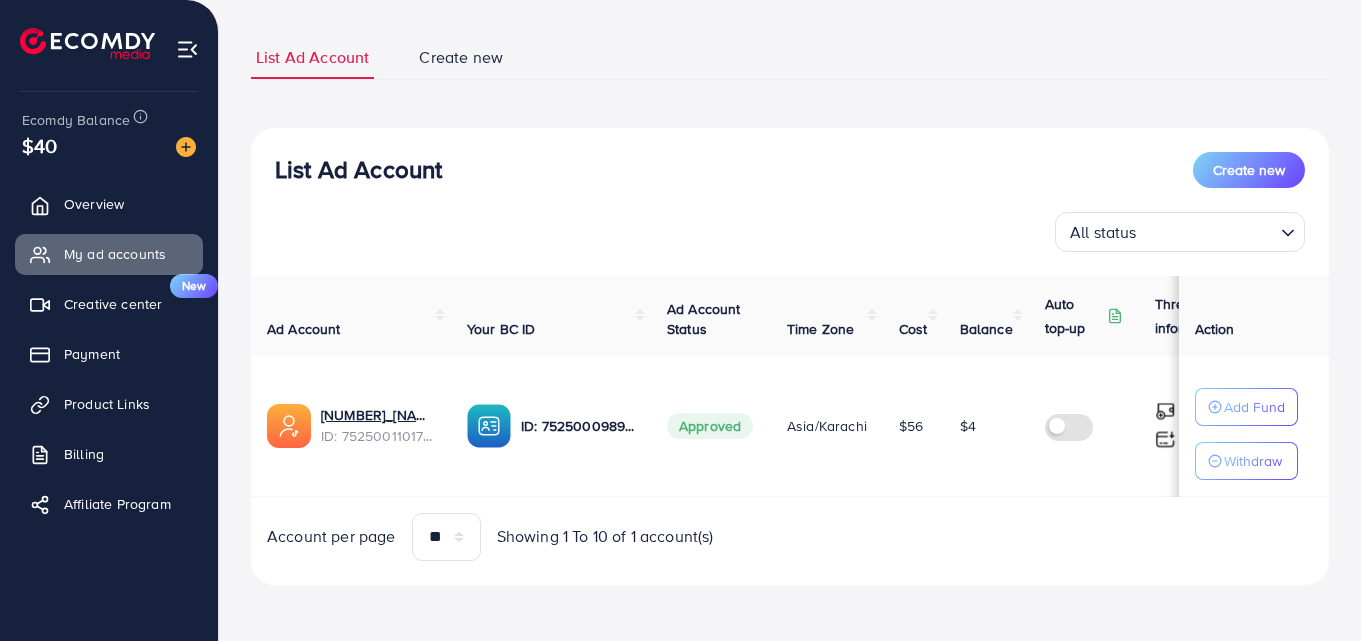 drag, startPoint x: 936, startPoint y: 491, endPoint x: 1025, endPoint y: 497, distance: 89.20202 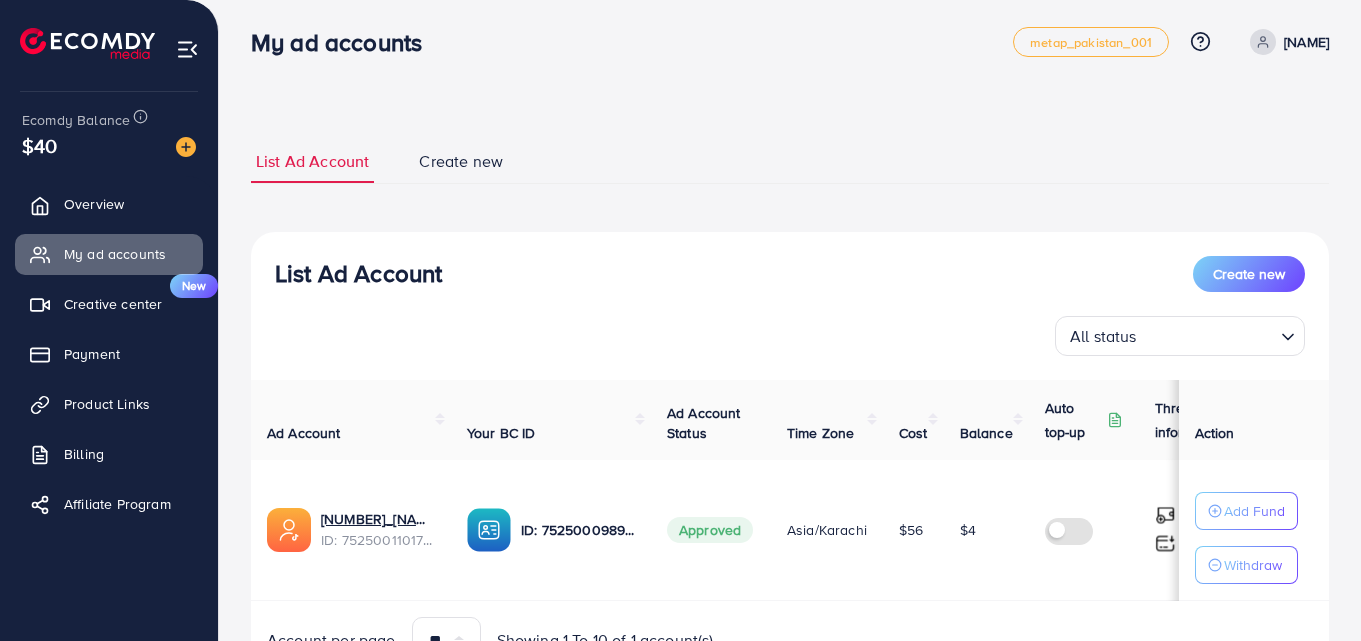 scroll, scrollTop: 0, scrollLeft: 0, axis: both 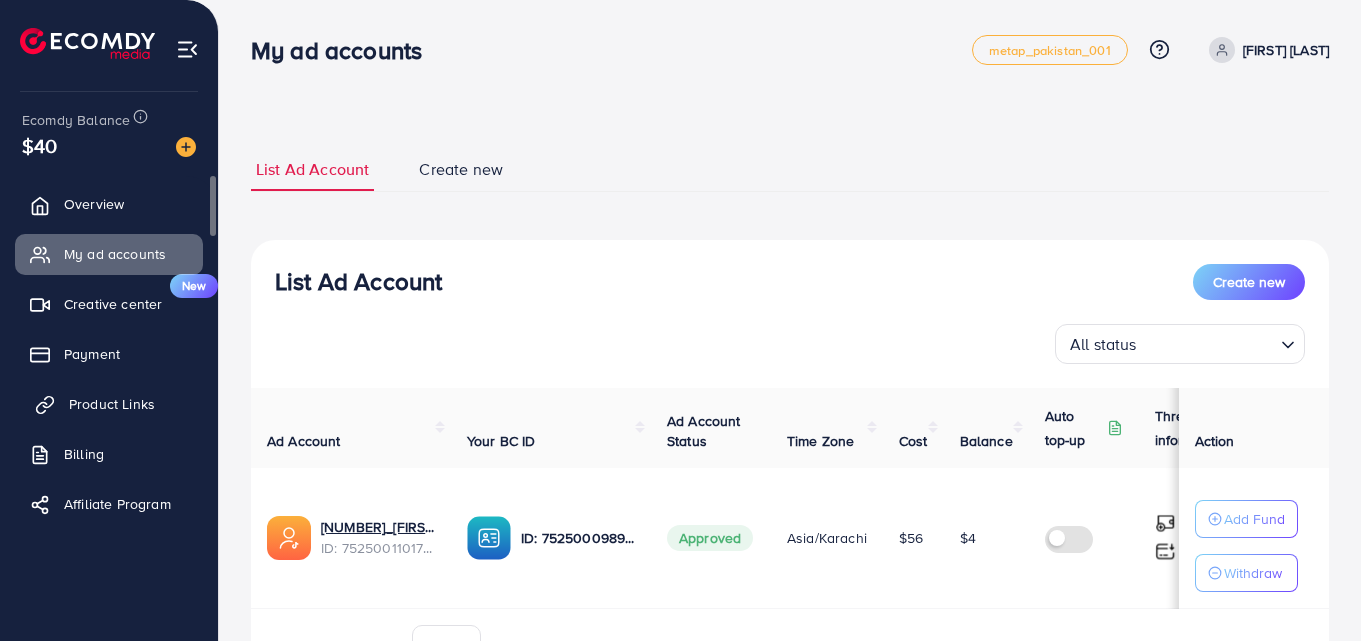 click on "Product Links" at bounding box center [109, 404] 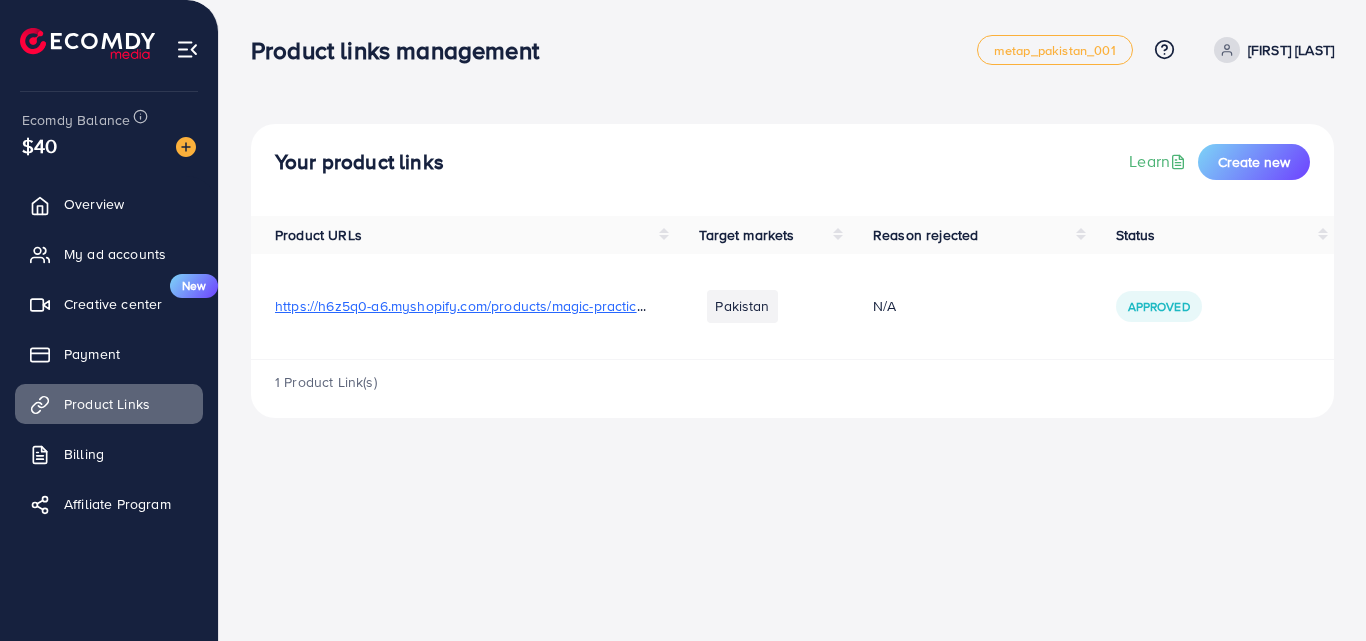 click on "https://h6z5q0-a6.myshopify.com/products/magic-practice-copybook-for-kids?utm_source=copyToPasteBoard&utm_medium=product-links&utm_content=web" at bounding box center [775, 306] 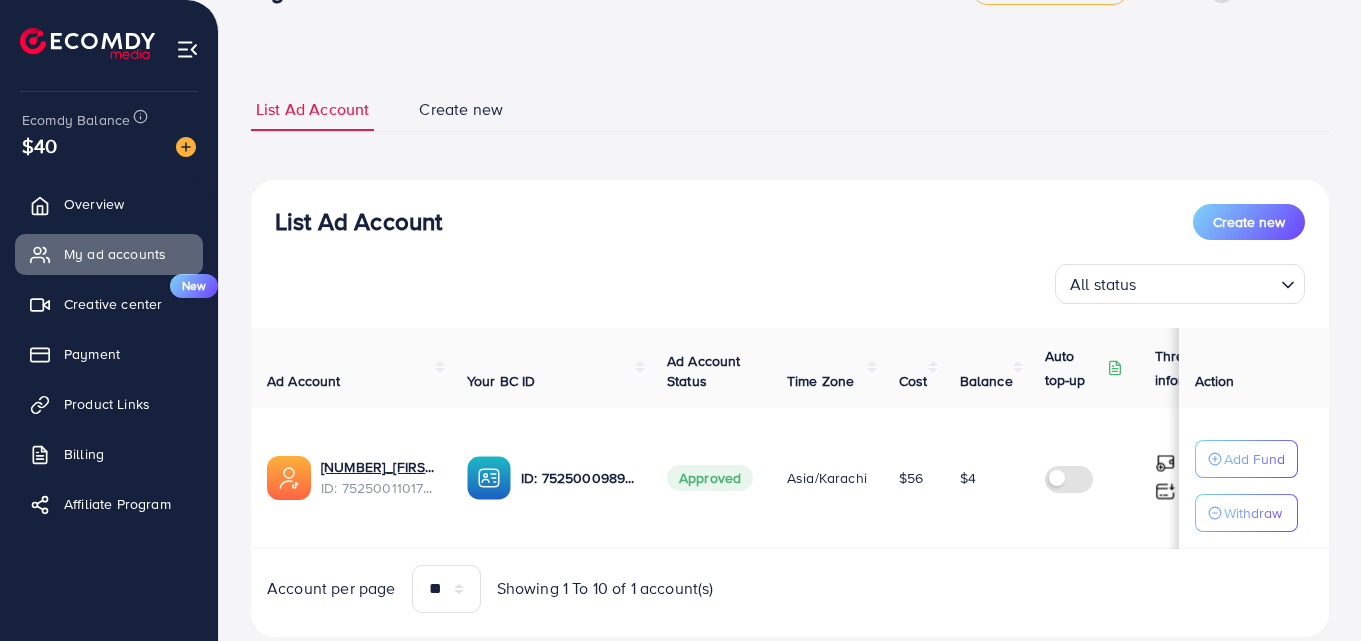 scroll, scrollTop: 117, scrollLeft: 0, axis: vertical 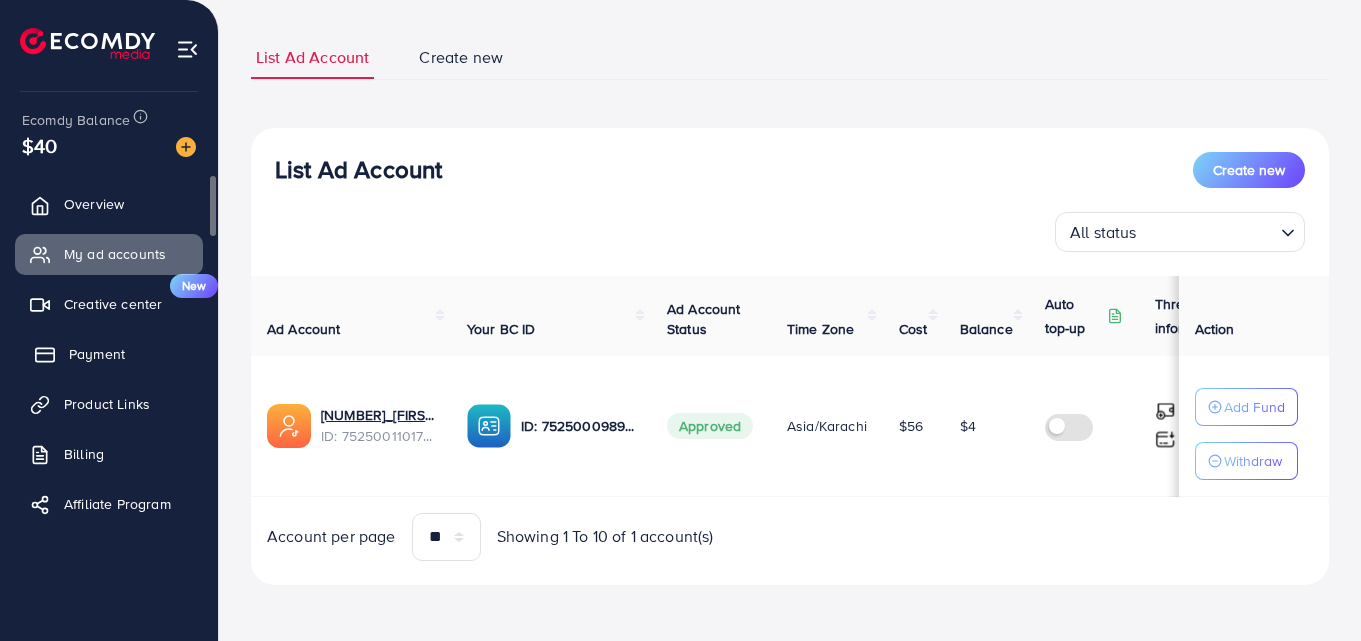 click on "Payment" at bounding box center [97, 354] 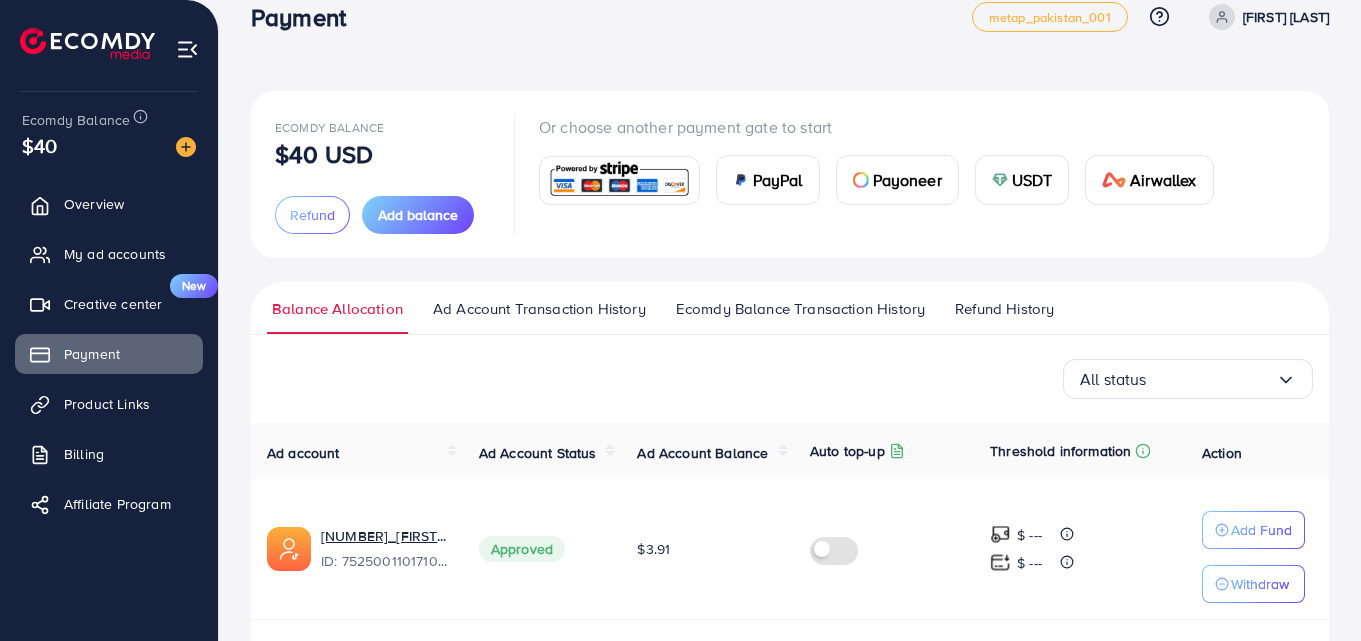 scroll, scrollTop: 0, scrollLeft: 0, axis: both 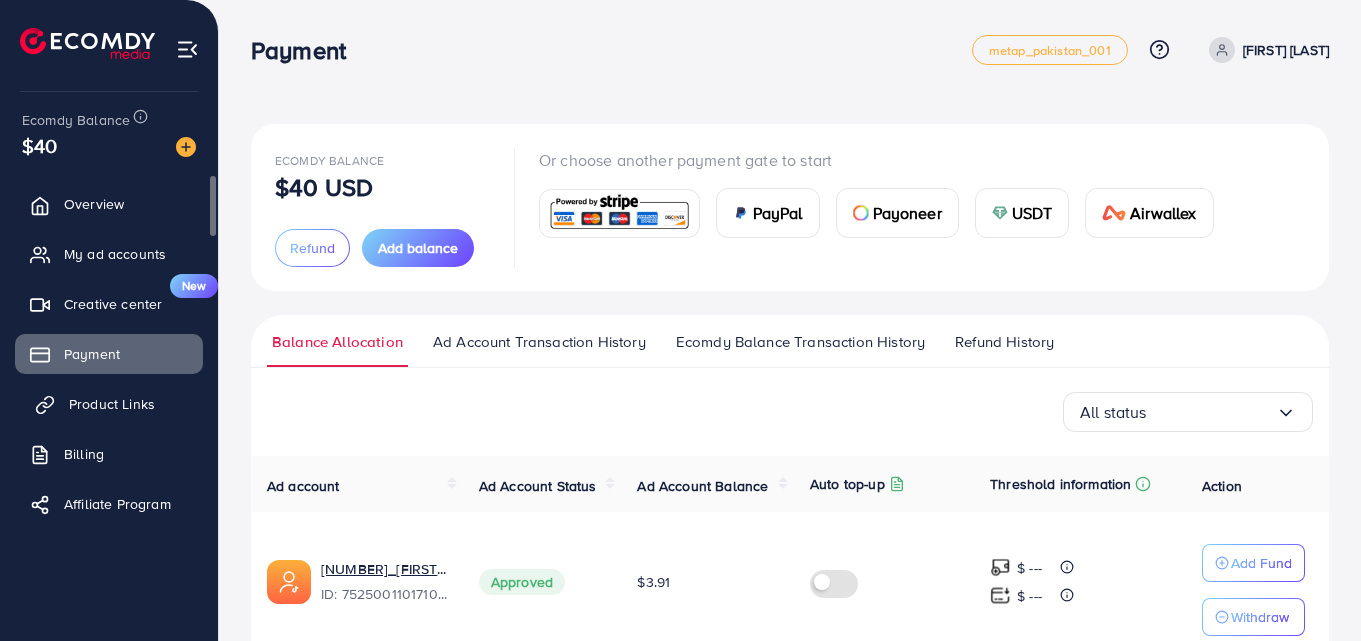 click on "Product Links" at bounding box center [109, 404] 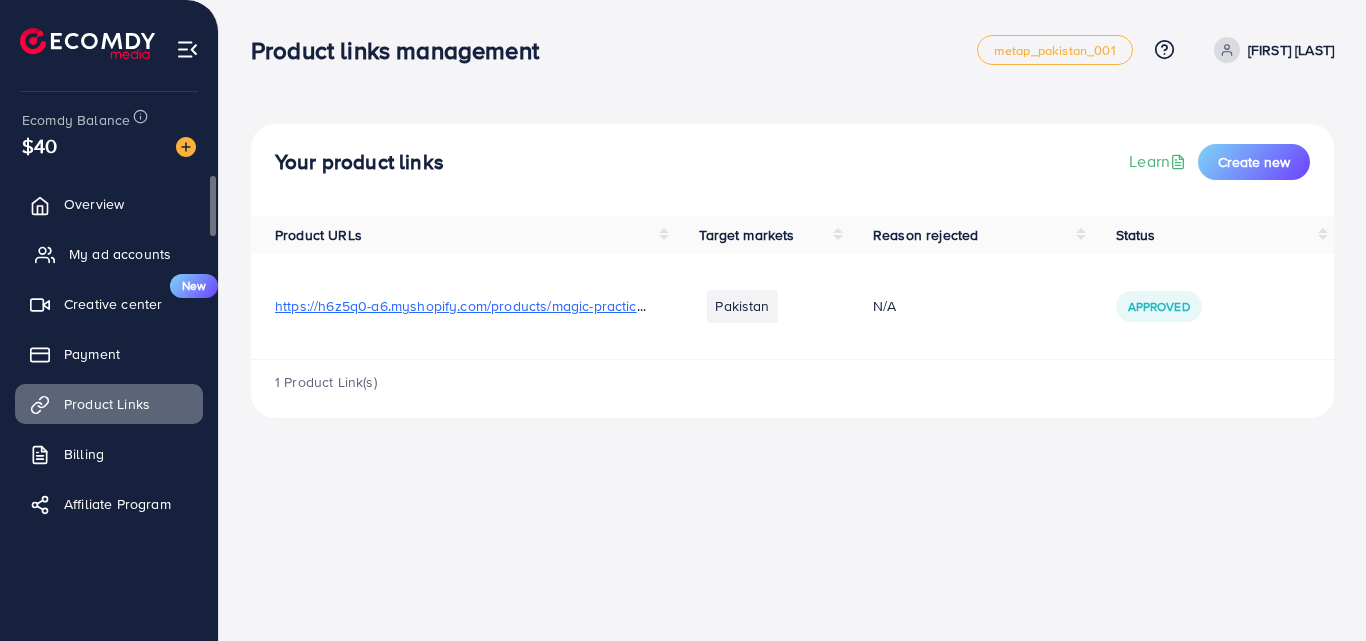 click on "My ad accounts" at bounding box center [120, 254] 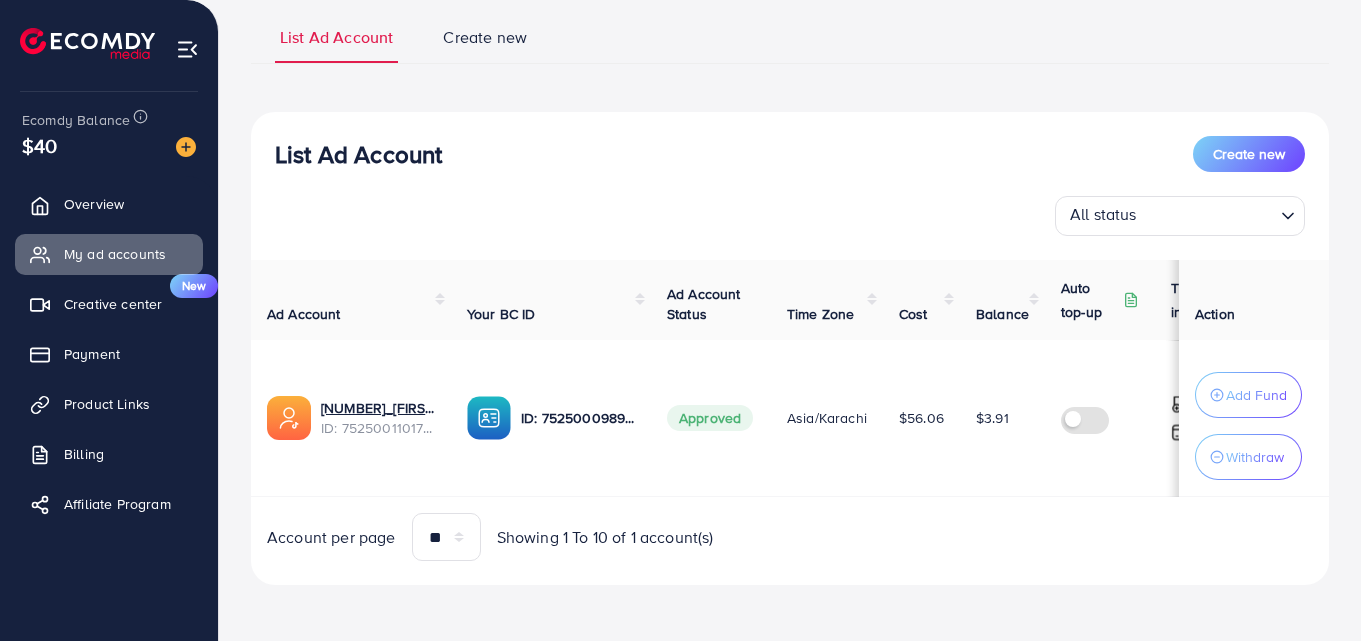 scroll, scrollTop: 143, scrollLeft: 0, axis: vertical 